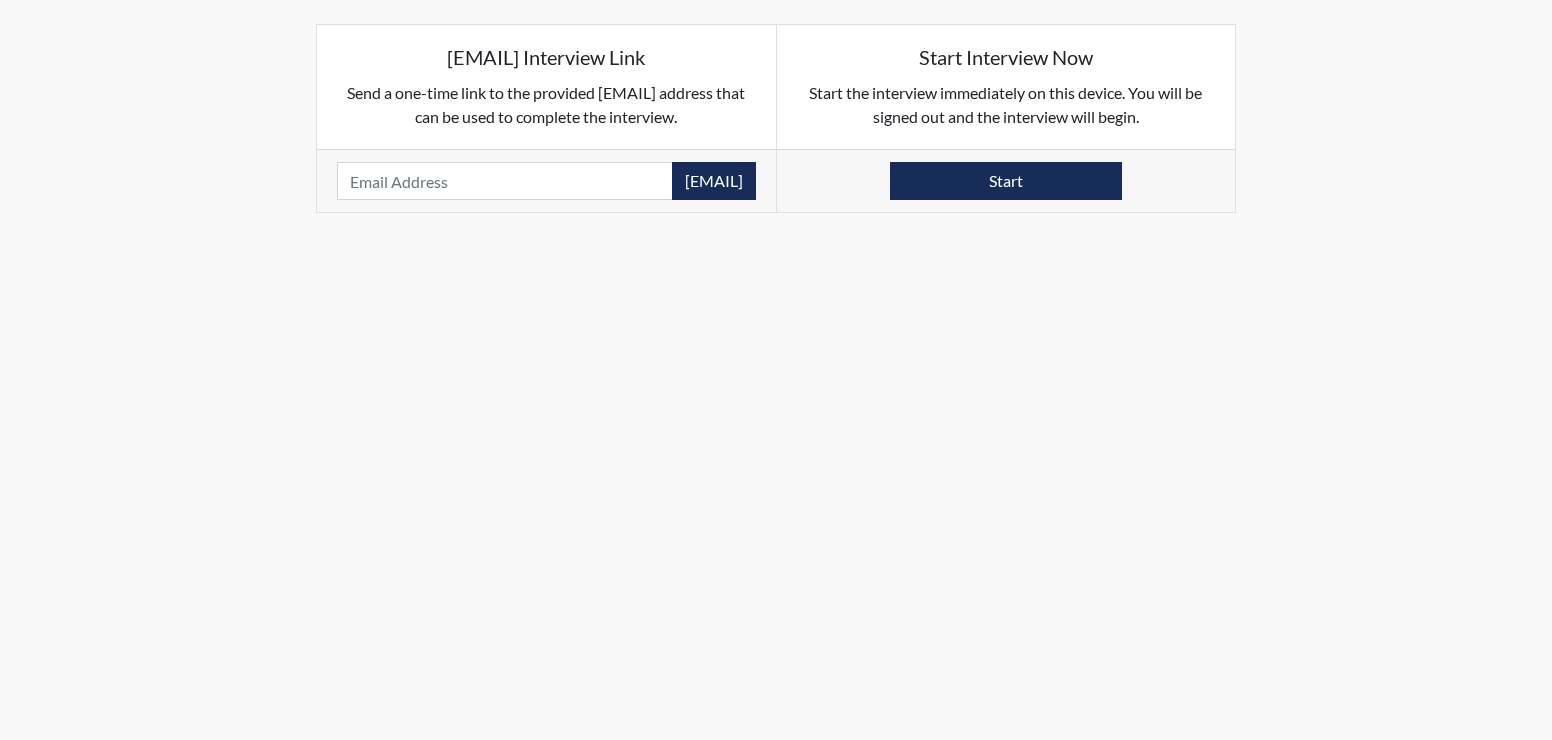 scroll, scrollTop: 0, scrollLeft: 0, axis: both 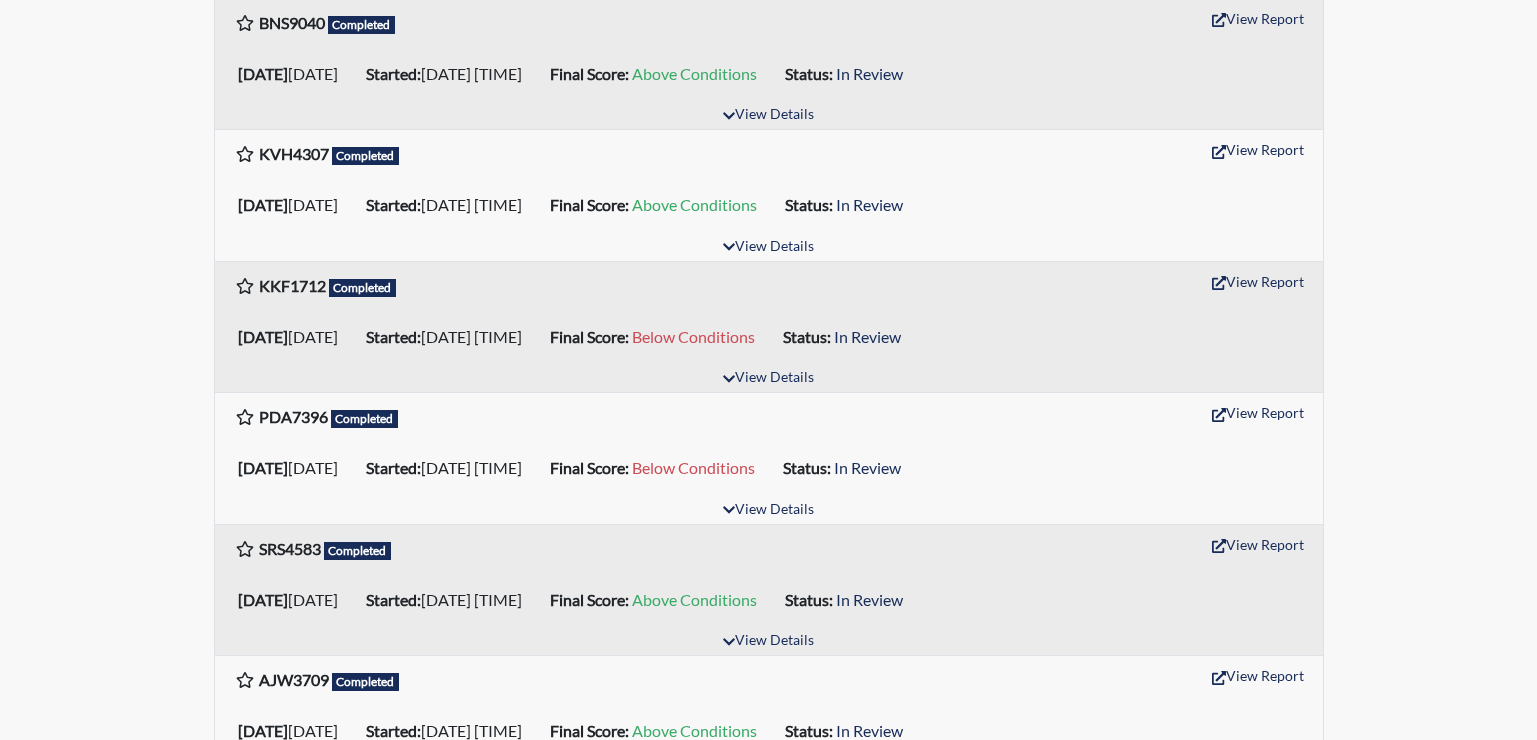 type 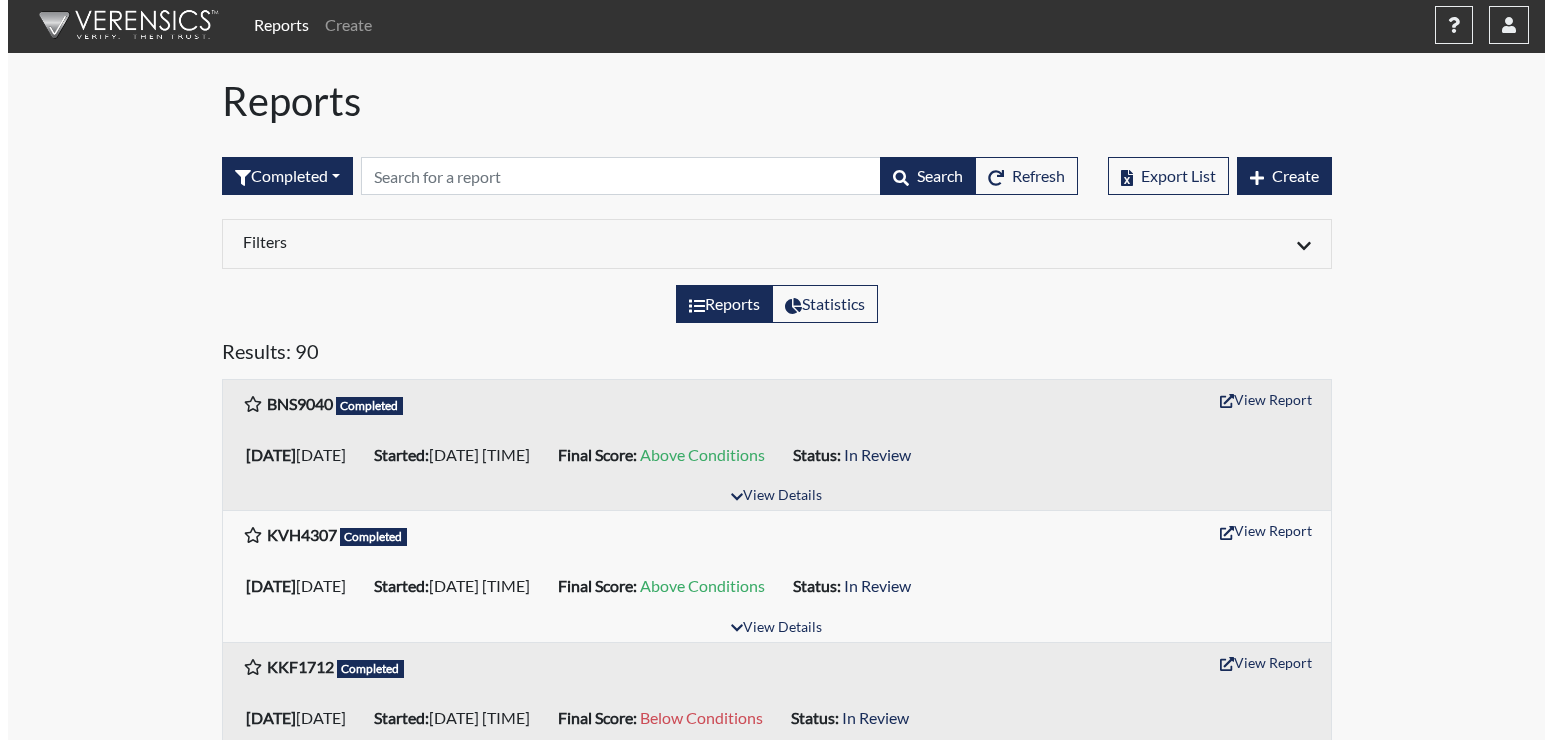 scroll, scrollTop: 0, scrollLeft: 0, axis: both 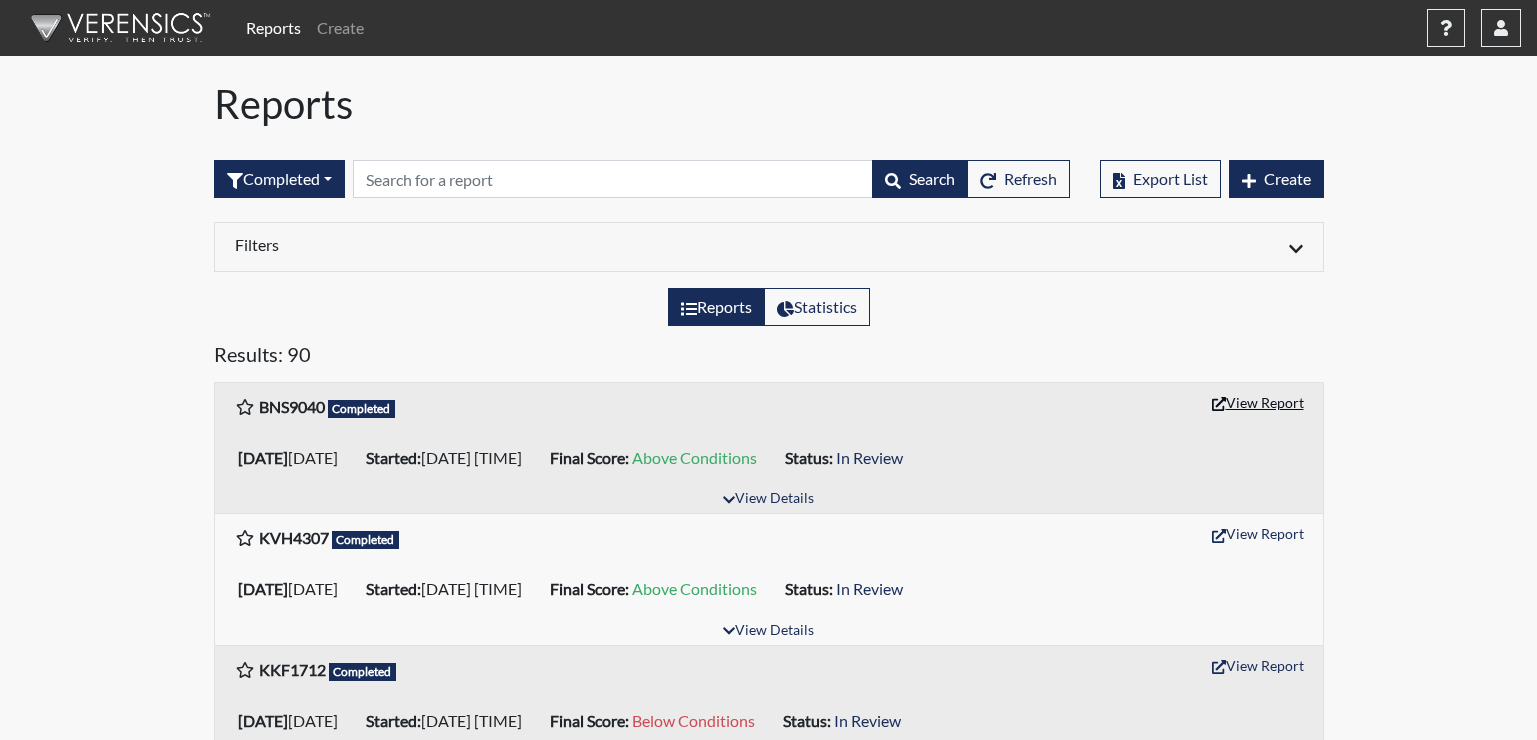 click on "View Report" at bounding box center (1258, 402) 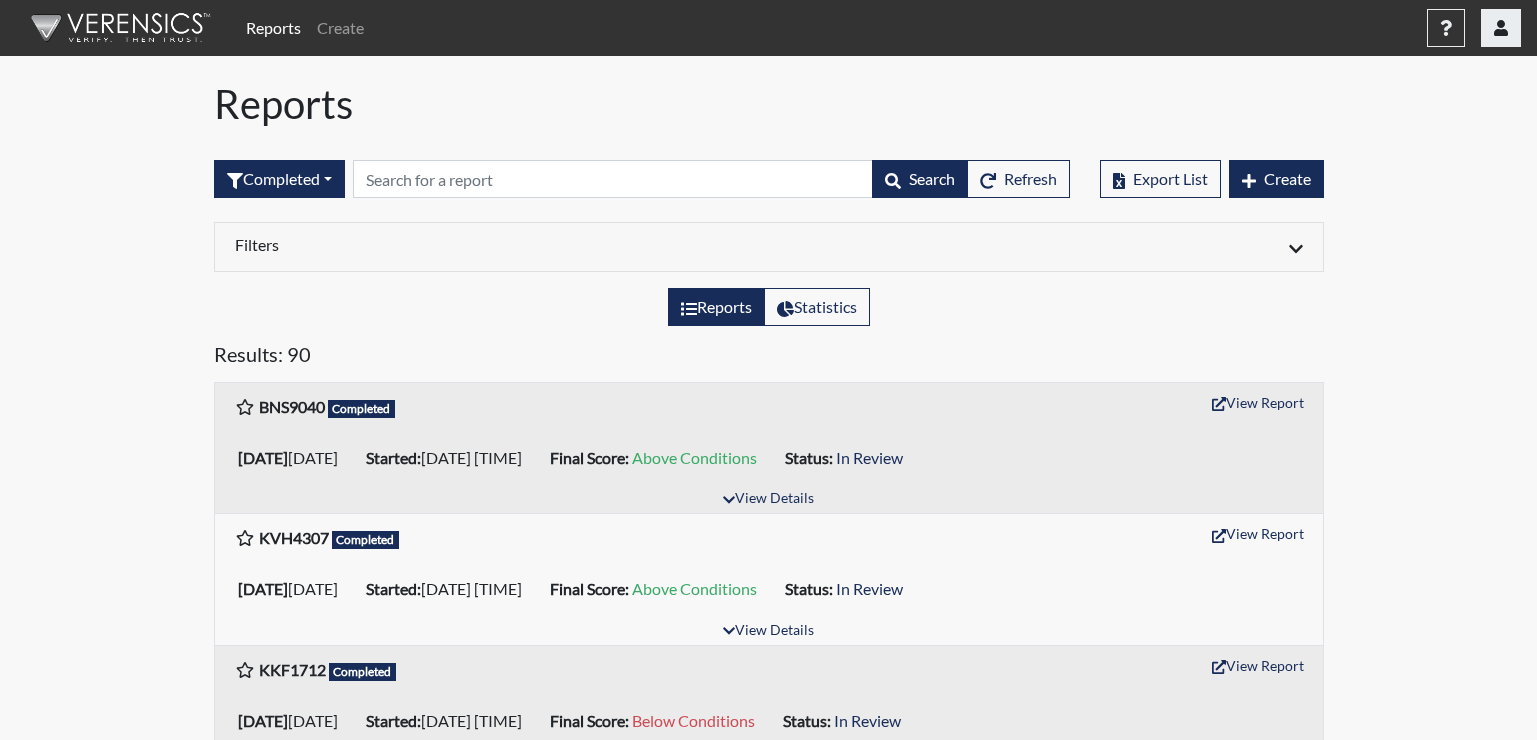 click at bounding box center [1501, 28] 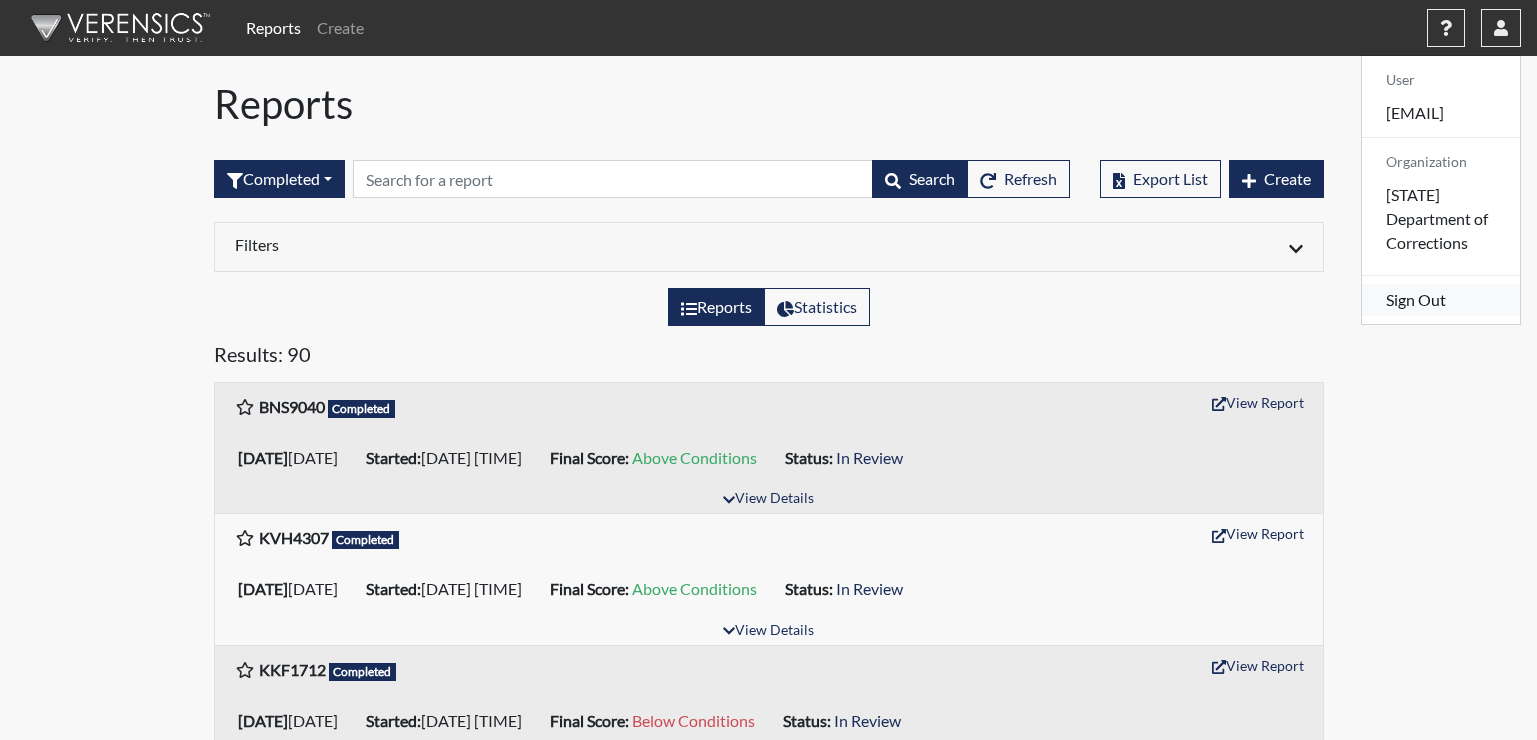 click on "Sign Out" at bounding box center (1441, 300) 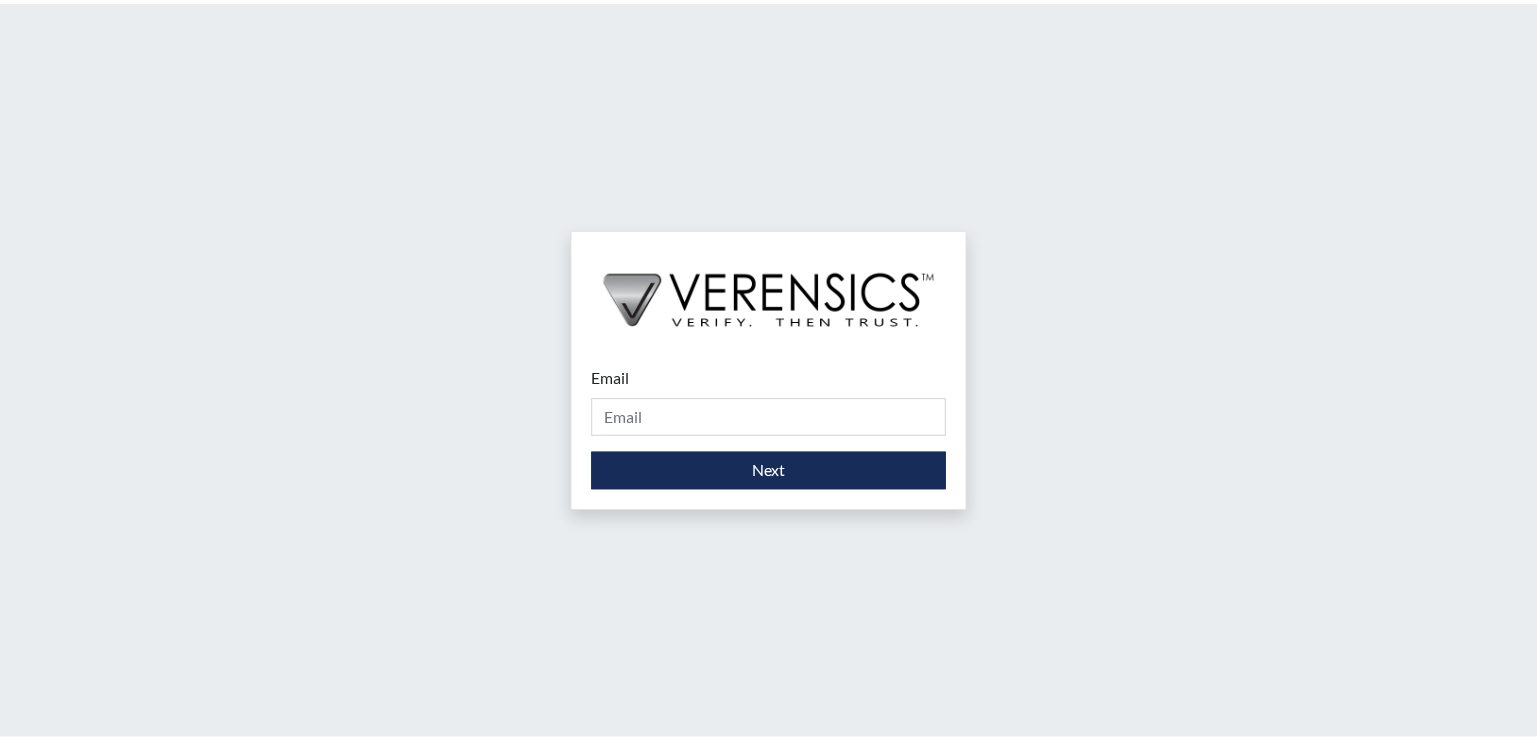 scroll, scrollTop: 0, scrollLeft: 0, axis: both 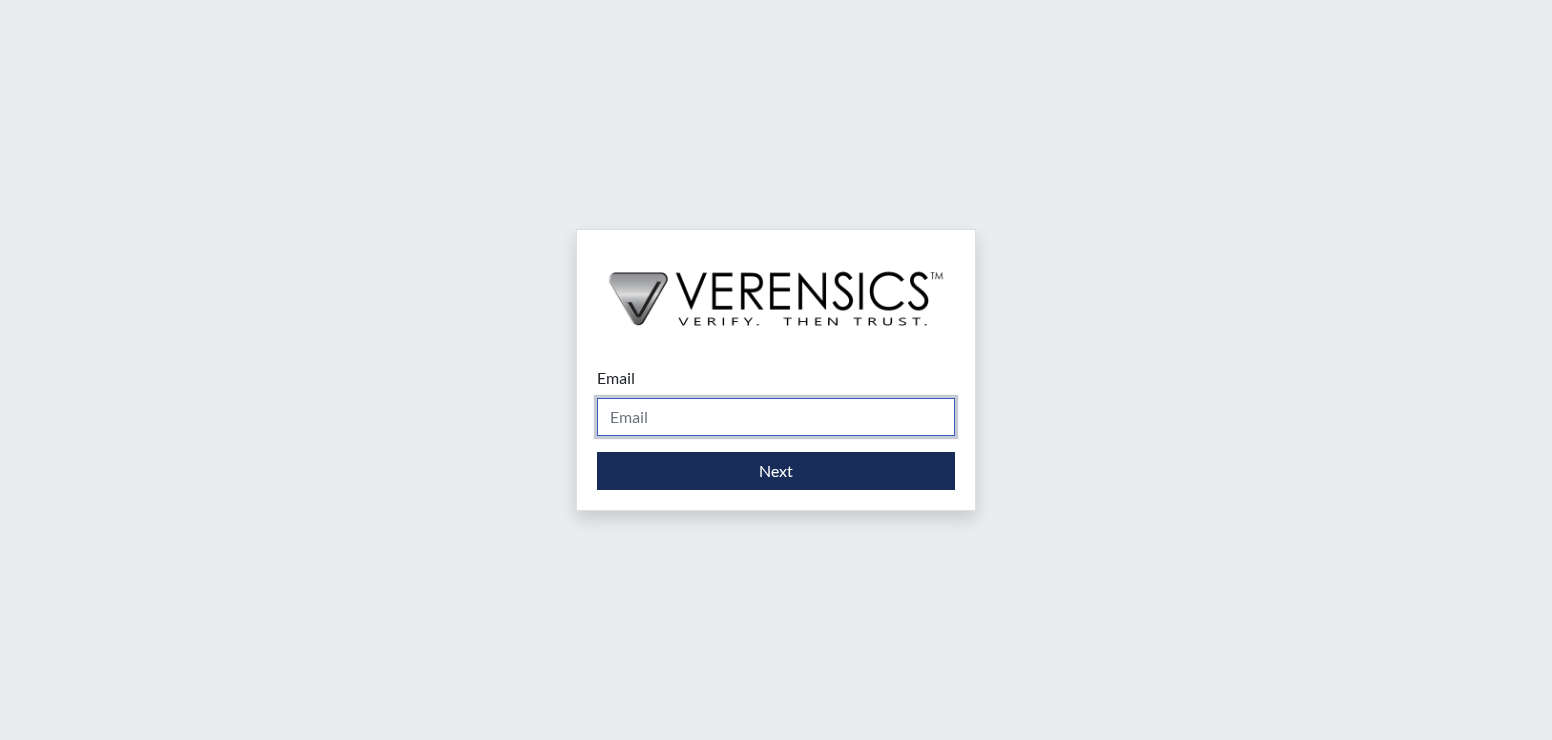 click on "Email" at bounding box center (776, 417) 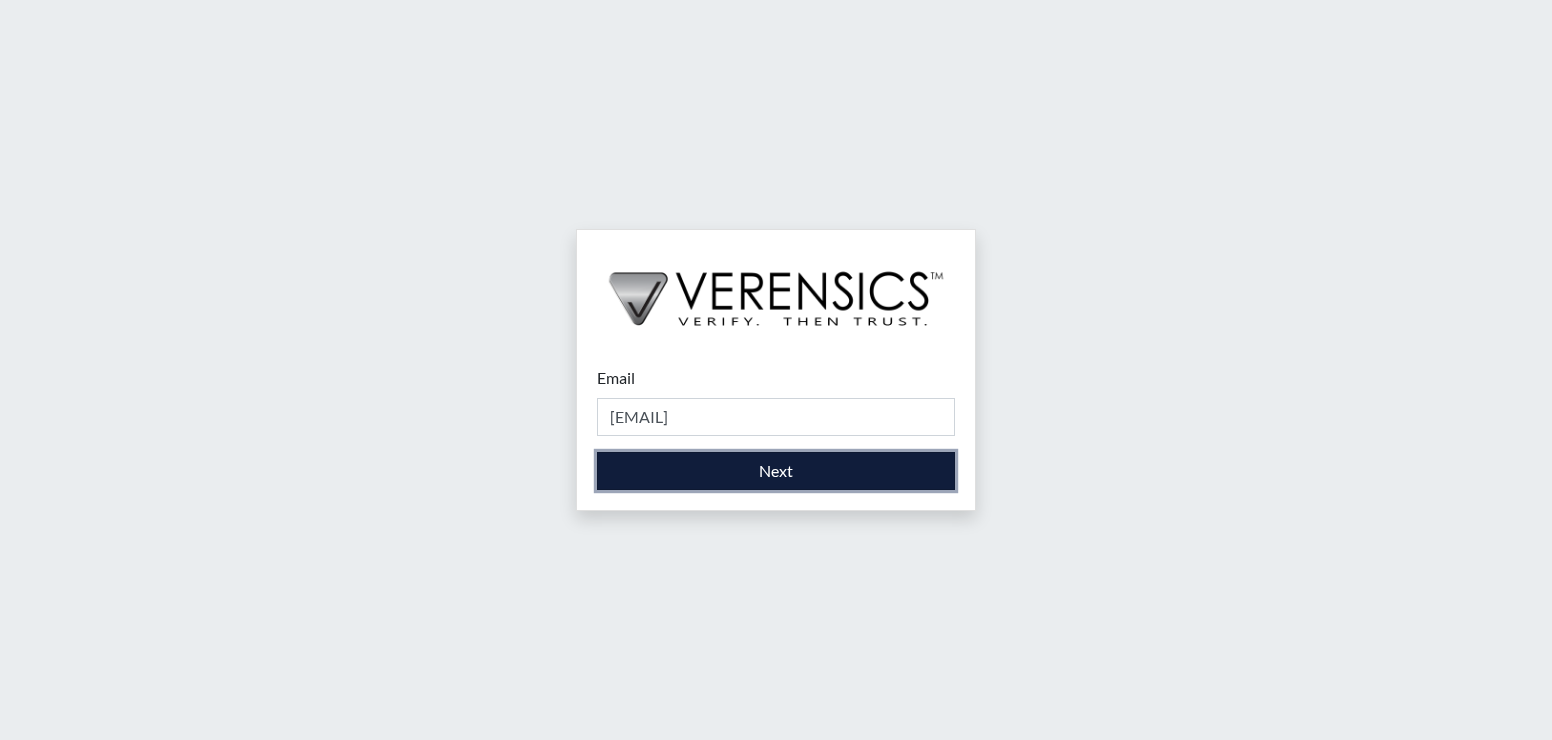 click on "Next" at bounding box center (776, 471) 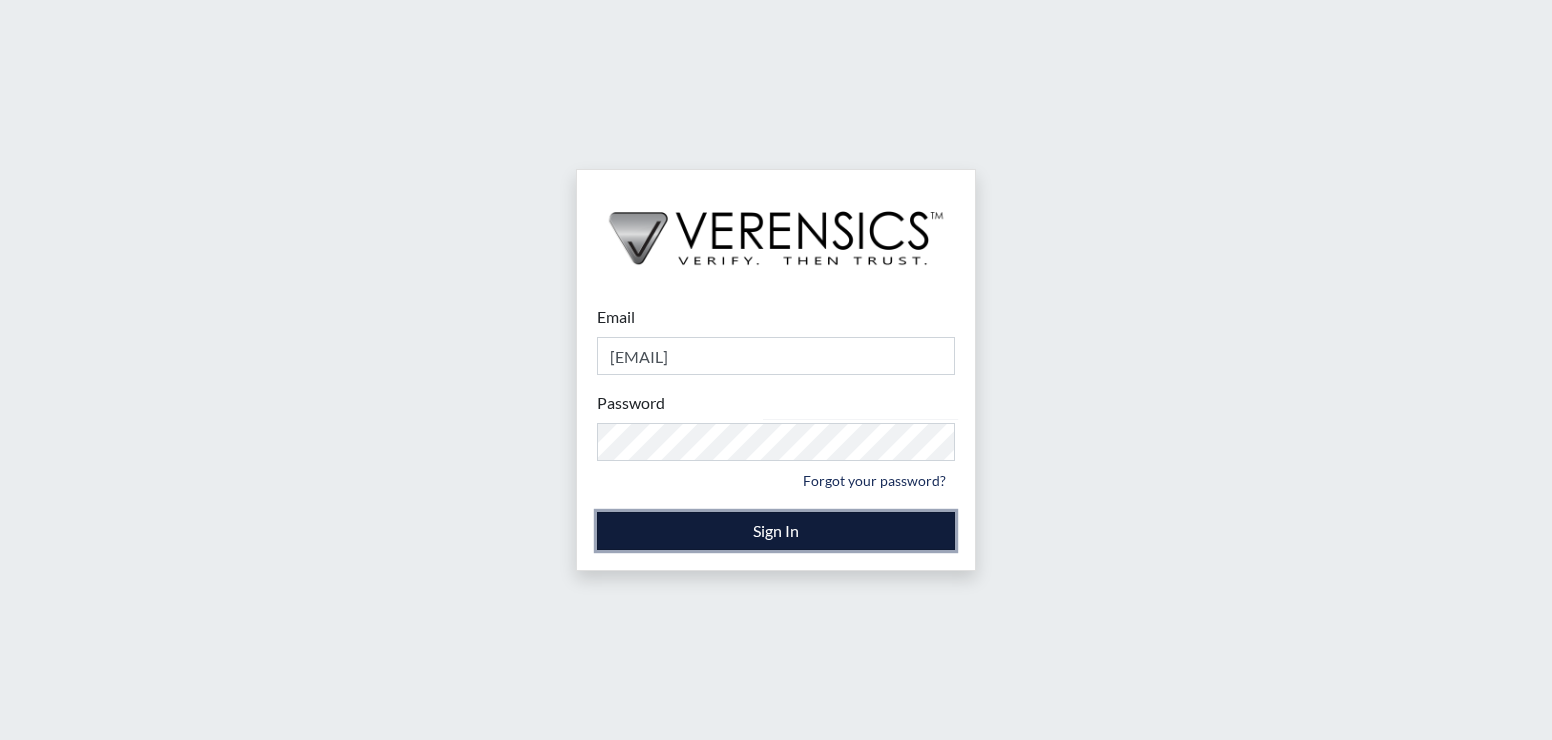 click on "Sign In" at bounding box center (776, 531) 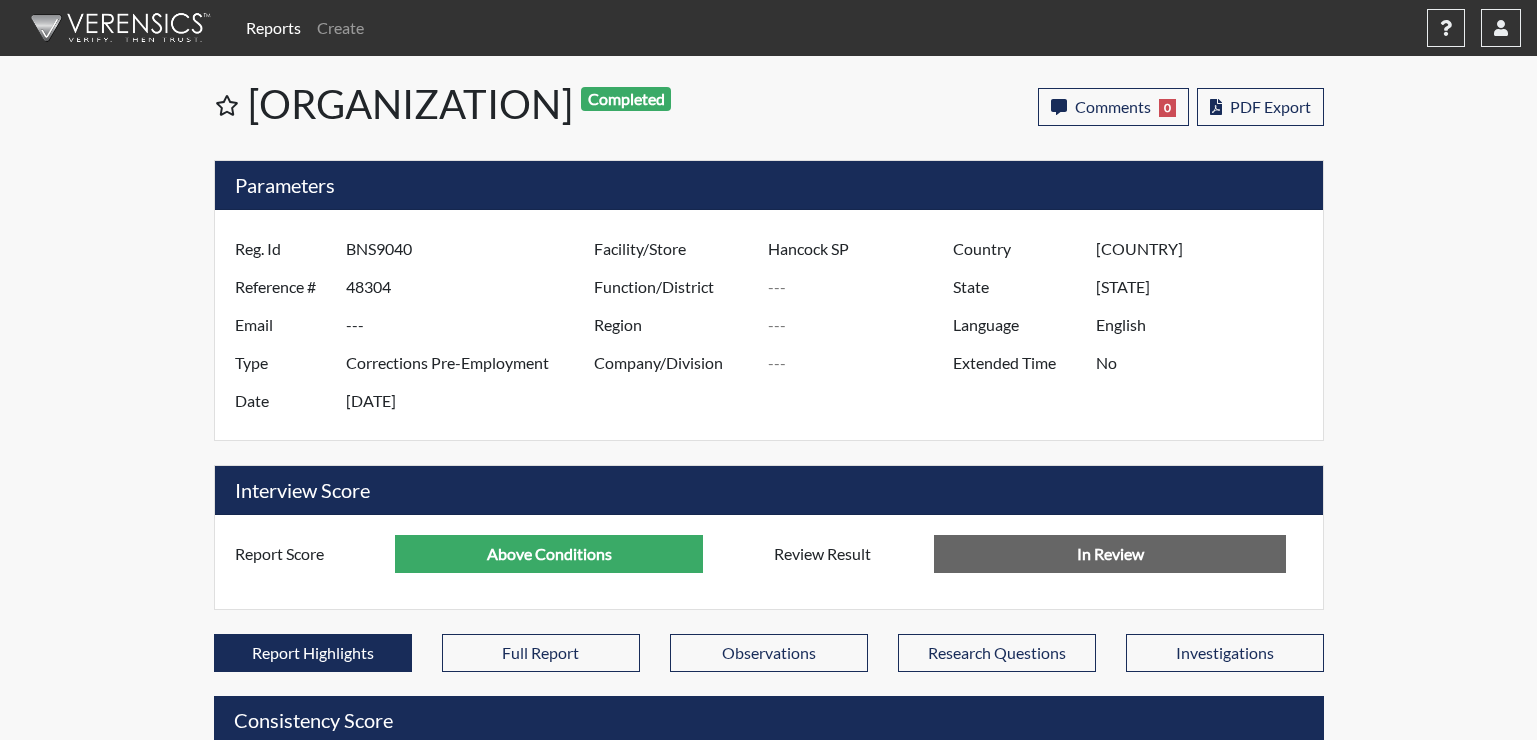 scroll, scrollTop: 999668, scrollLeft: 999169, axis: both 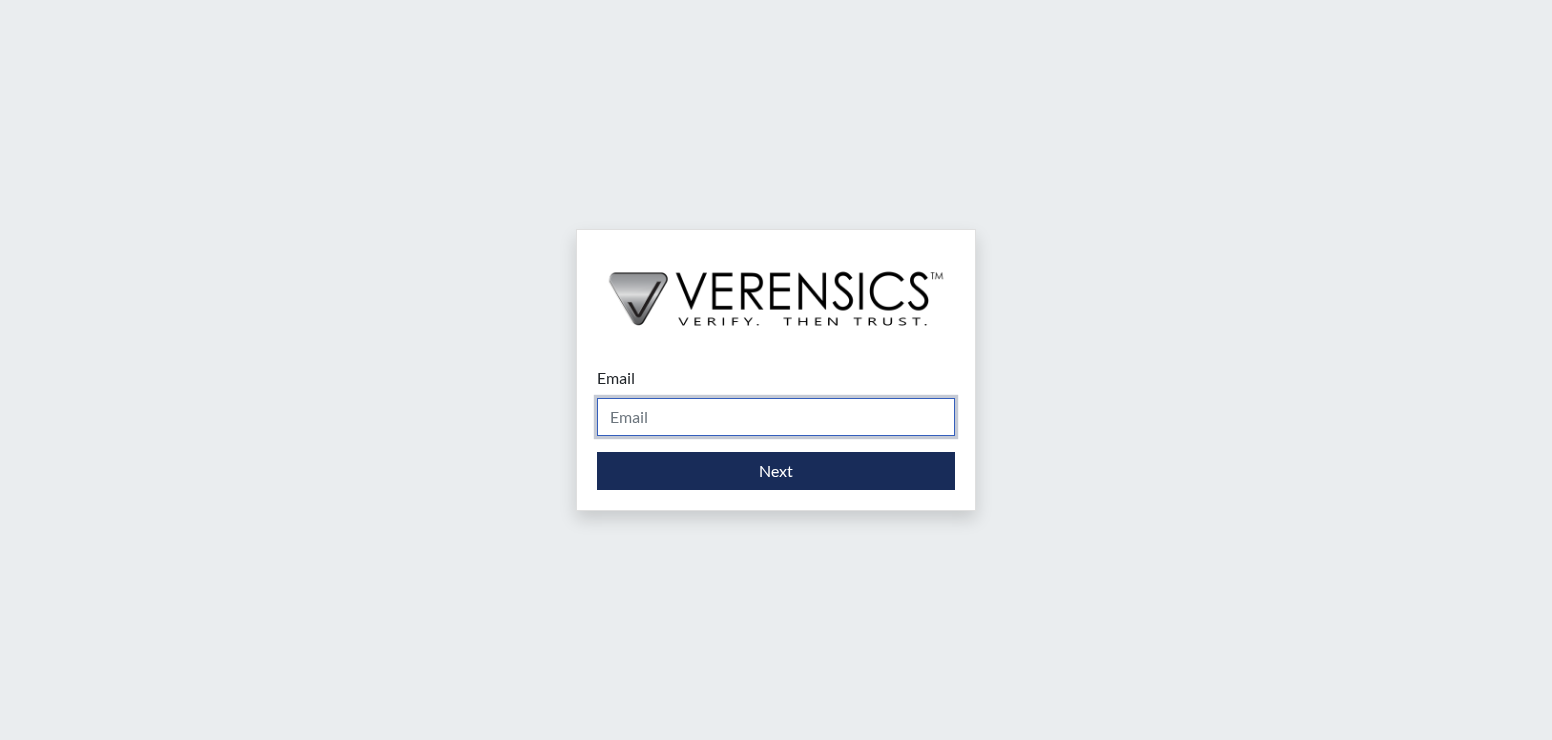click on "Email" at bounding box center [776, 417] 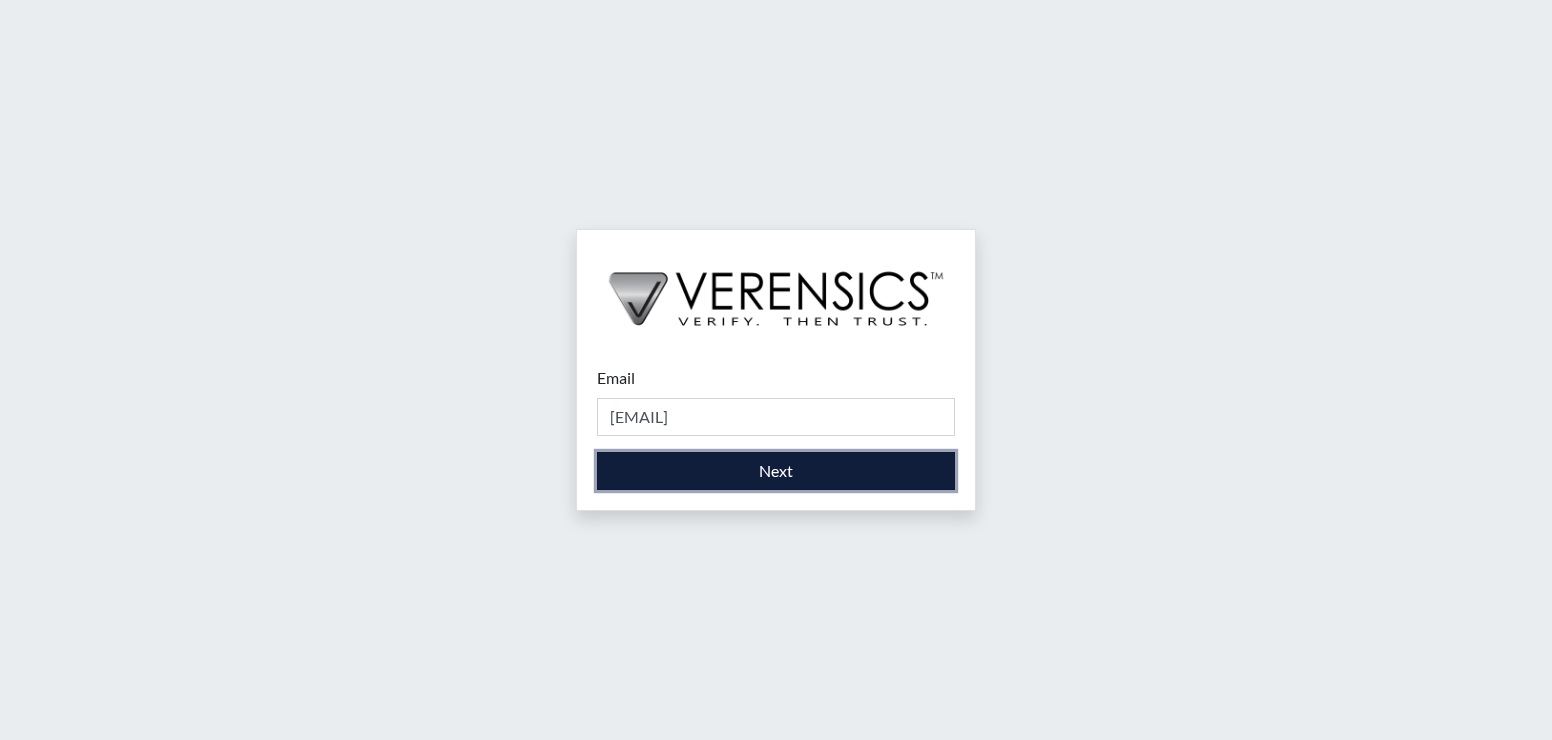 click on "Next" at bounding box center [776, 471] 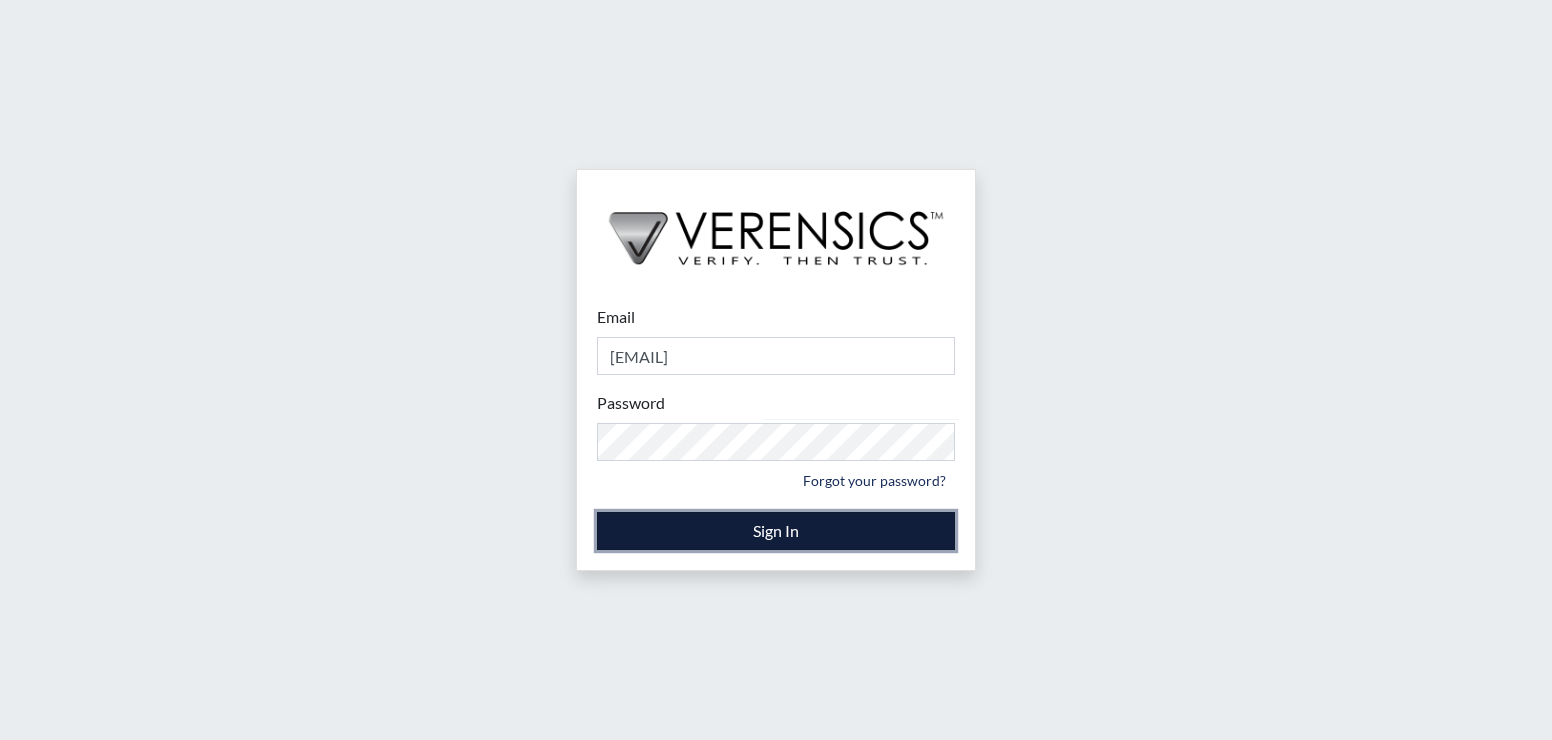 click on "Sign In" at bounding box center (776, 531) 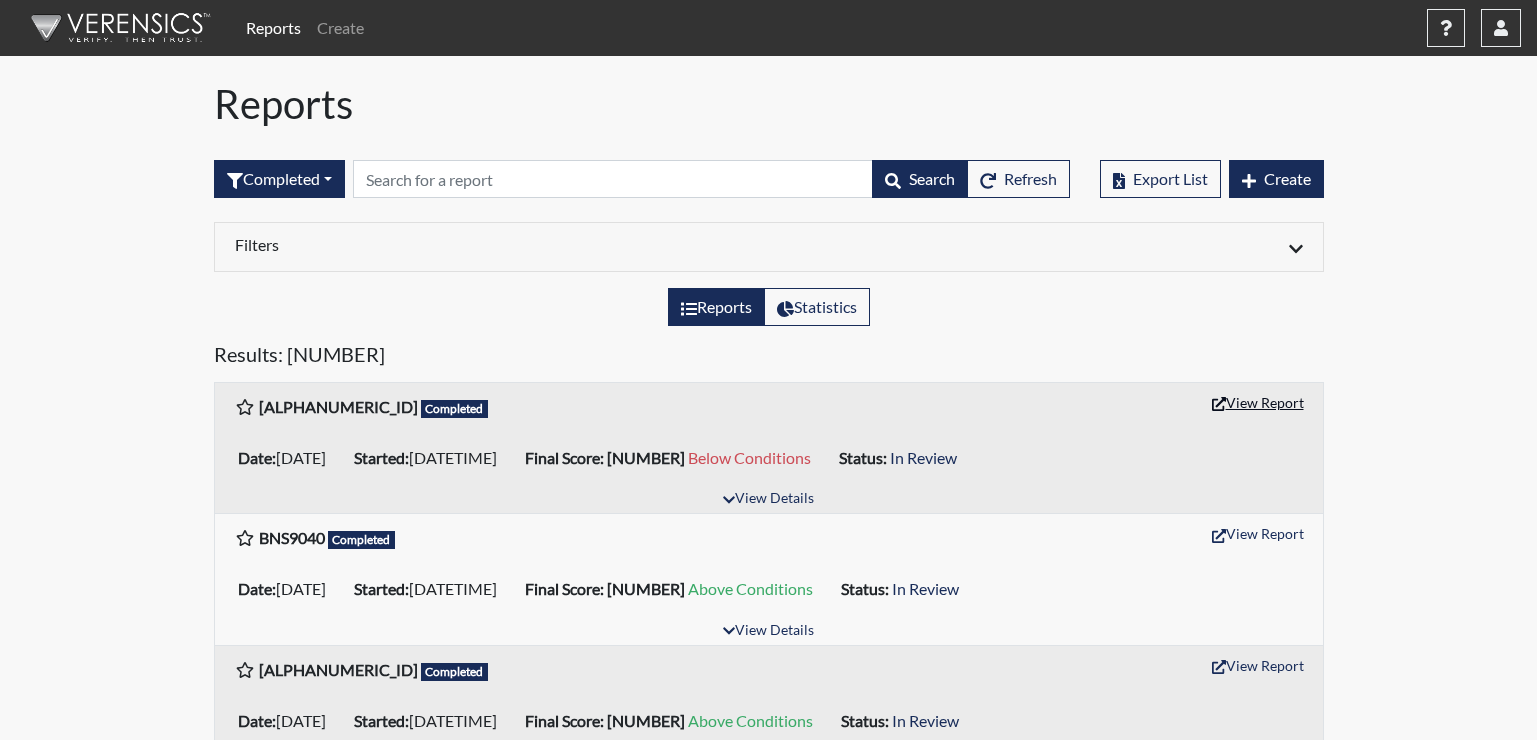 click on "View Report" at bounding box center [1258, 402] 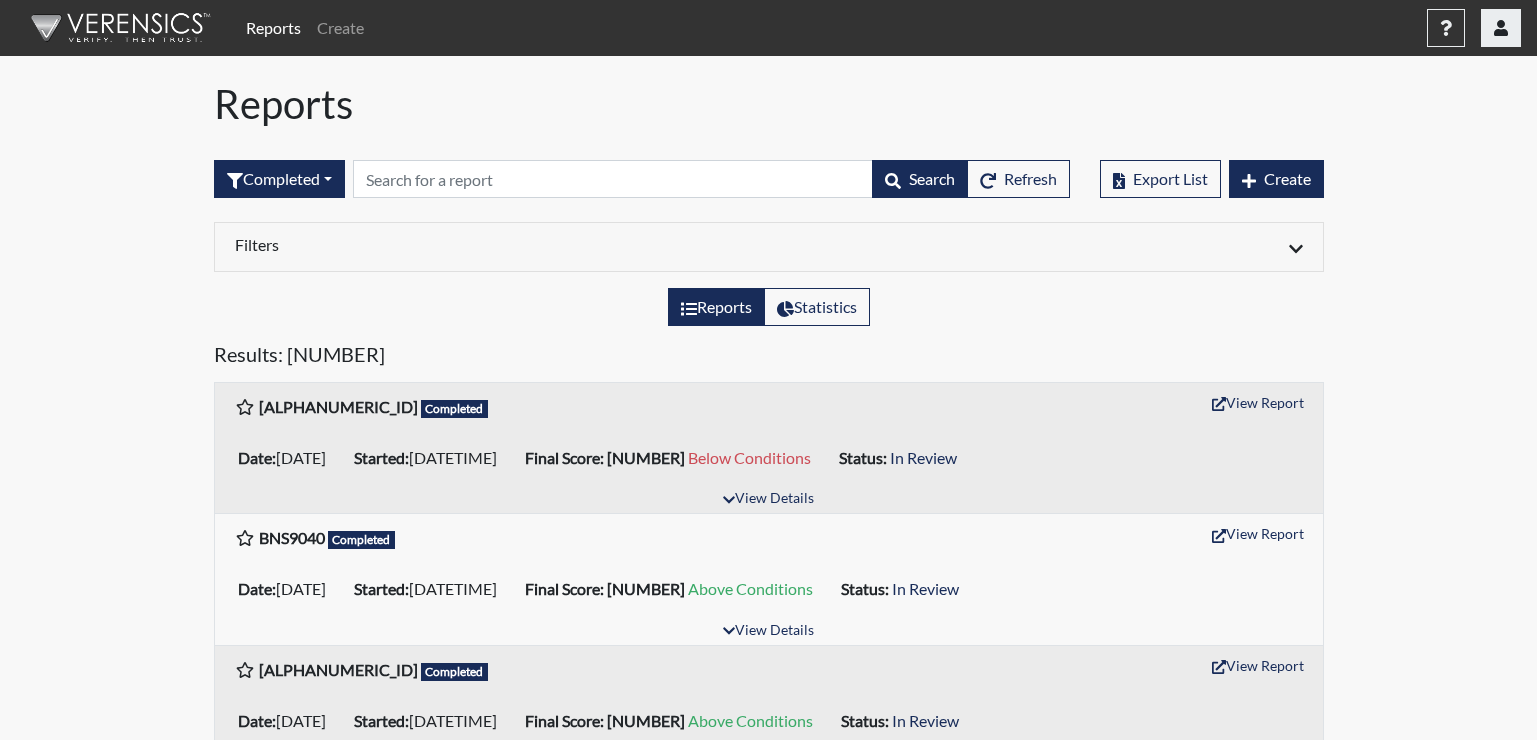 click at bounding box center [1501, 28] 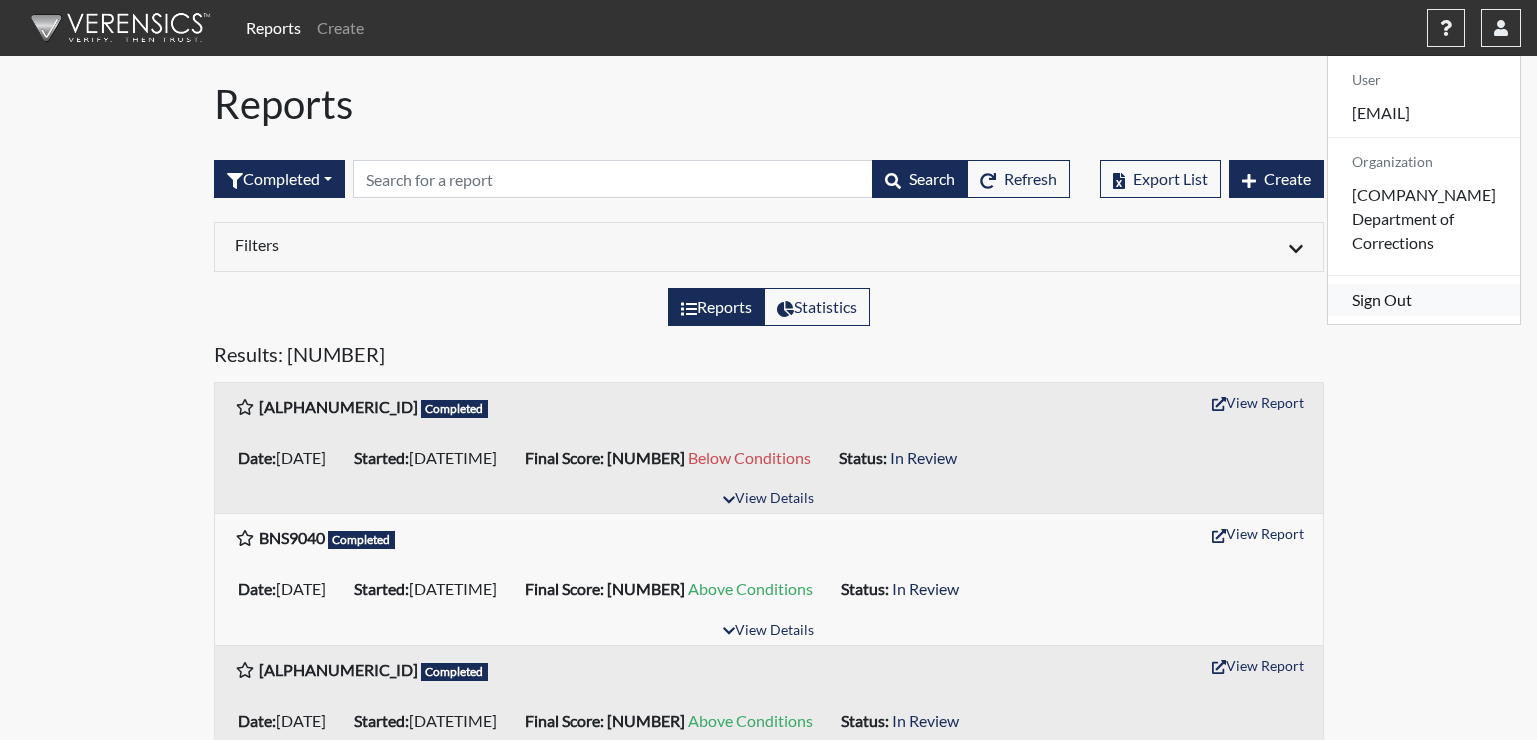 click on "Sign Out" at bounding box center (1424, 300) 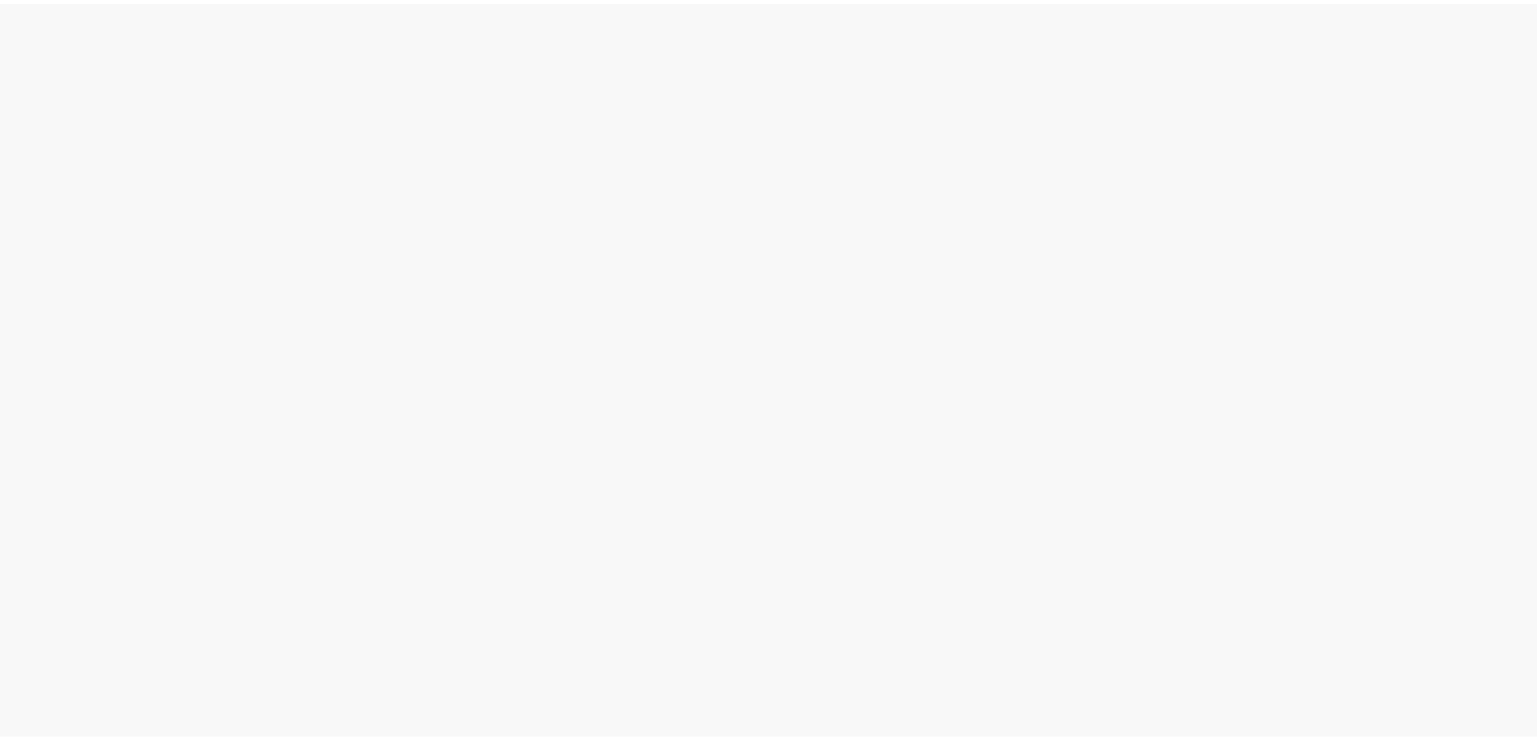 scroll, scrollTop: 0, scrollLeft: 0, axis: both 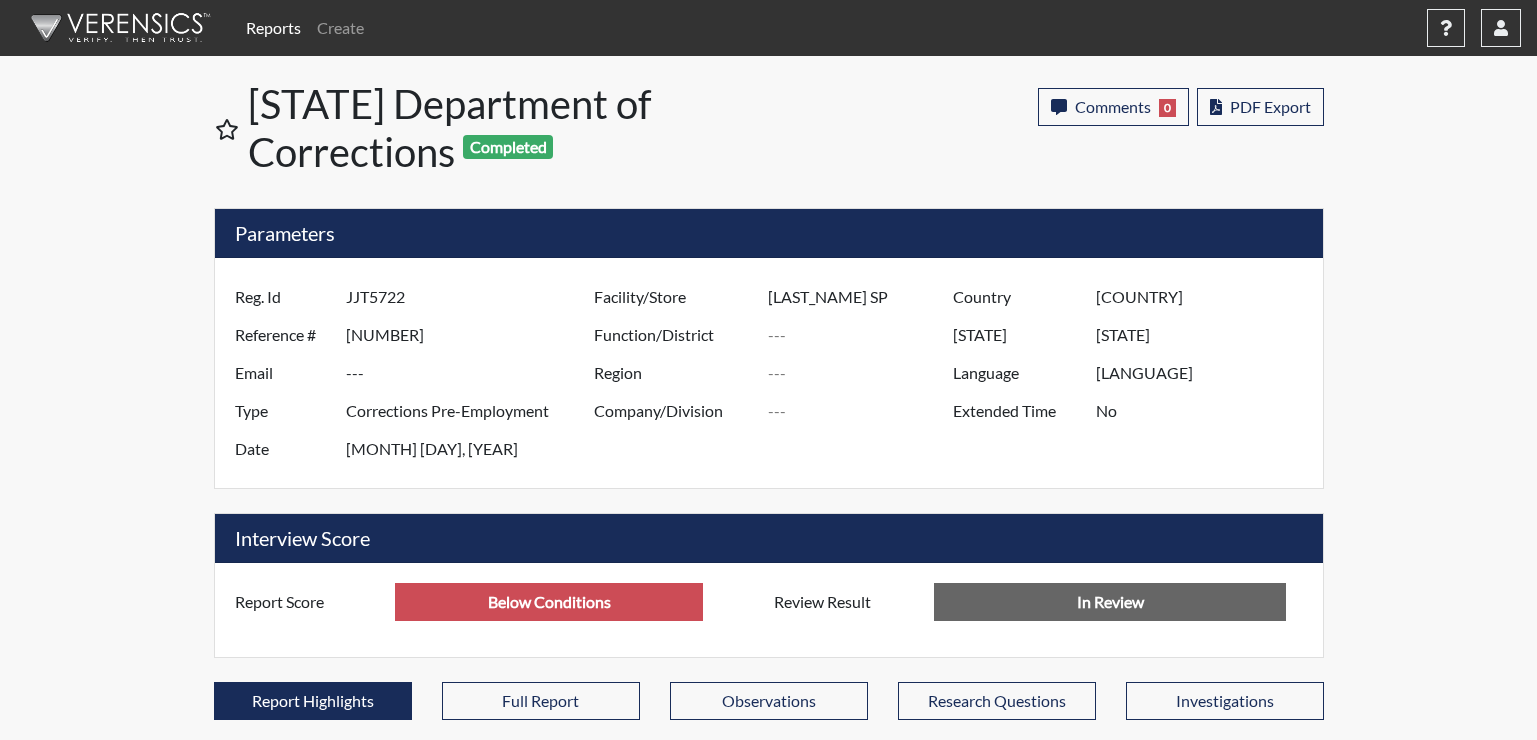 click on "Reports Create Help Center × Verensics Best Practices How to successfully use the Verensics platform. How to Start Interviewing This video instructs you how to start an interview, whether remotely or at your facility. Creating an Investigation  This video explains how to open investigations and add interviews to an investigation.  How to Edit Your Organization and Users  This video instructs you how to edit your organization's characteristics, including adding and editing your organization's users.  Dashboard Overview  This video instructs you in all of the functions and tools on the reports dashboard.  Viewing Reports  This video explains how to access/interpret/edit reports and describes all of the functionality and charts in the reports.  User wilhelmina.franklin@gdc.ga.gov Organization Georgia Department of Corrections Sign Out  Georgia Department of Corrections  Completed Comments 0 report Comments × Add Comment: Save Comment Close PDF Export Parameters Reg. Id JJT5722 Reference # 48329 Email --- Type" at bounding box center [768, 754] 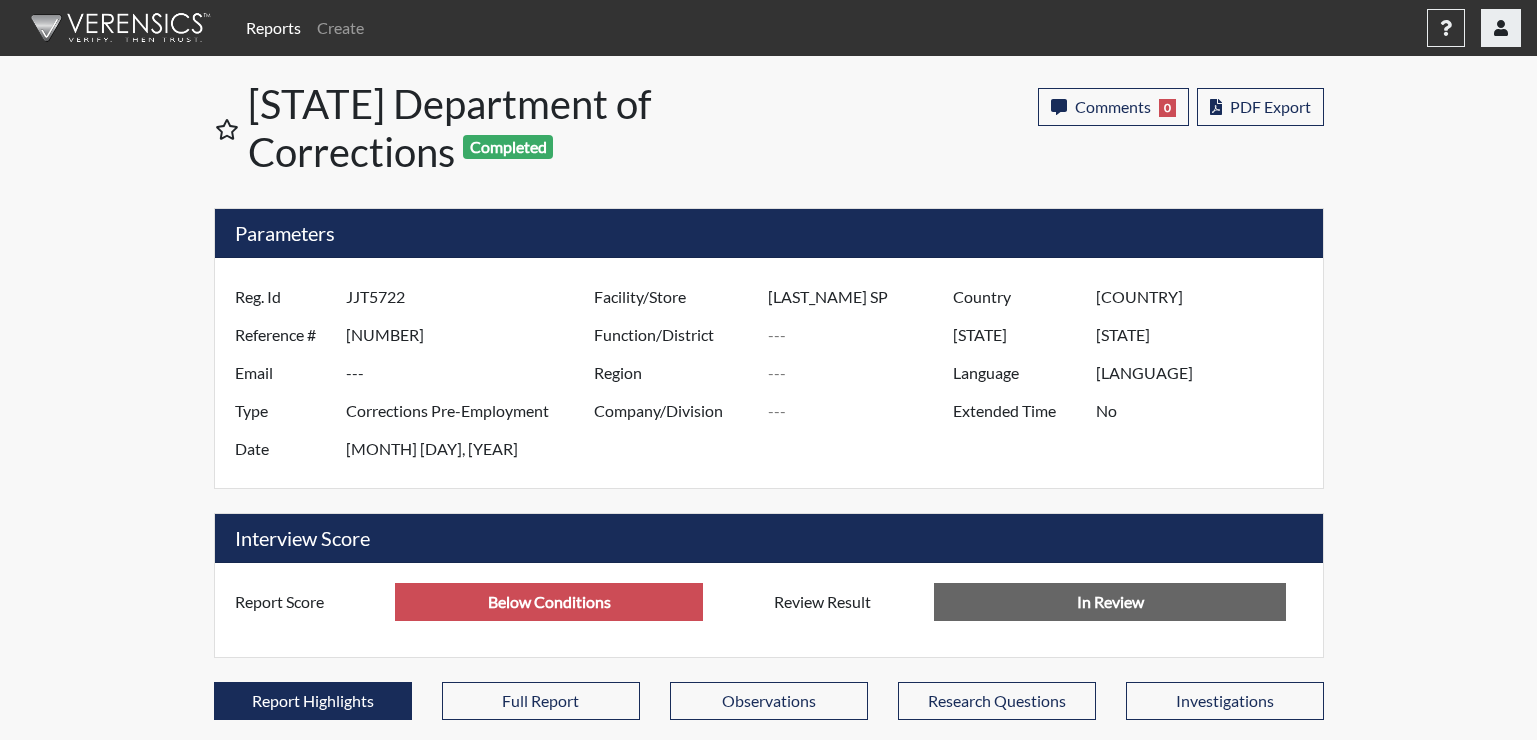 click at bounding box center [1501, 28] 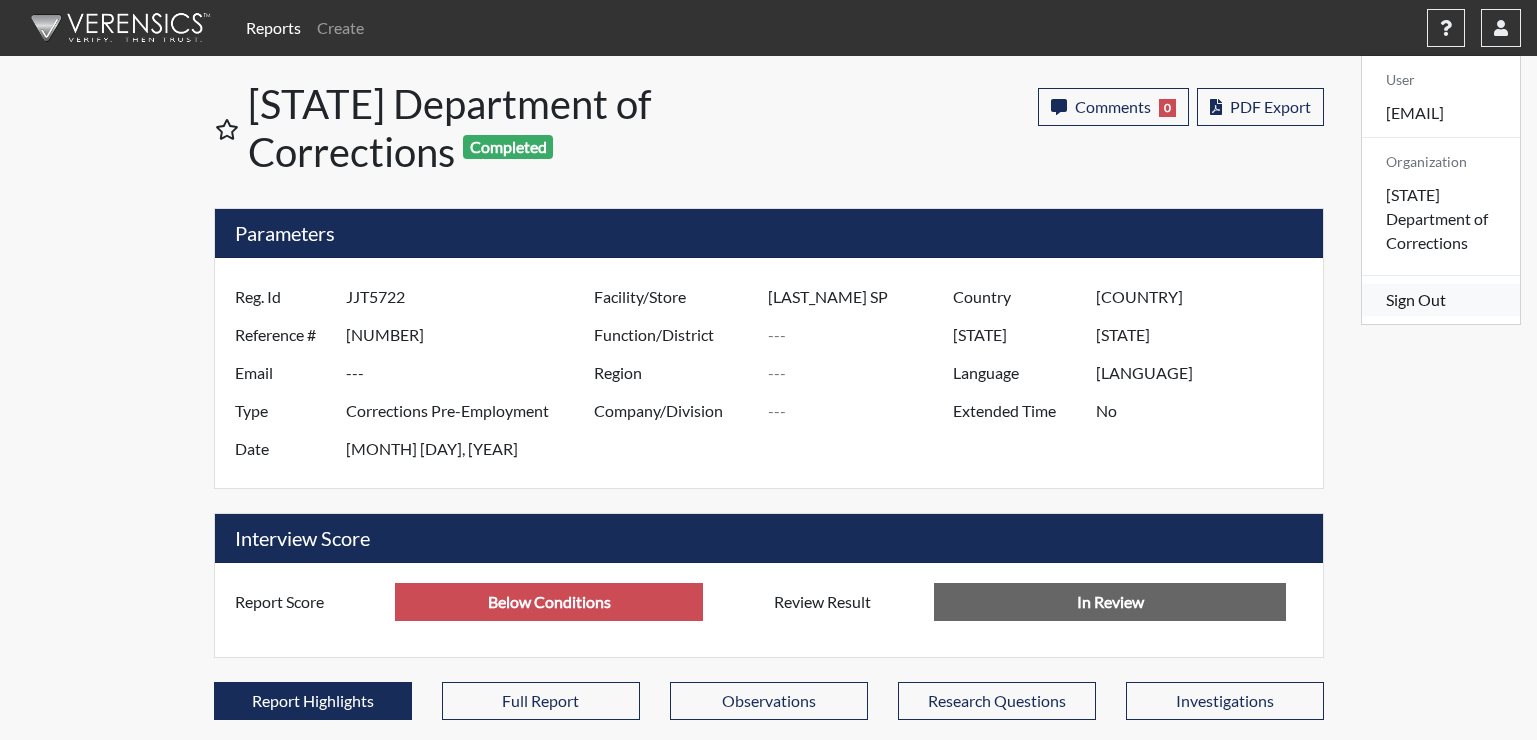 click on "Sign Out" at bounding box center [1441, 300] 